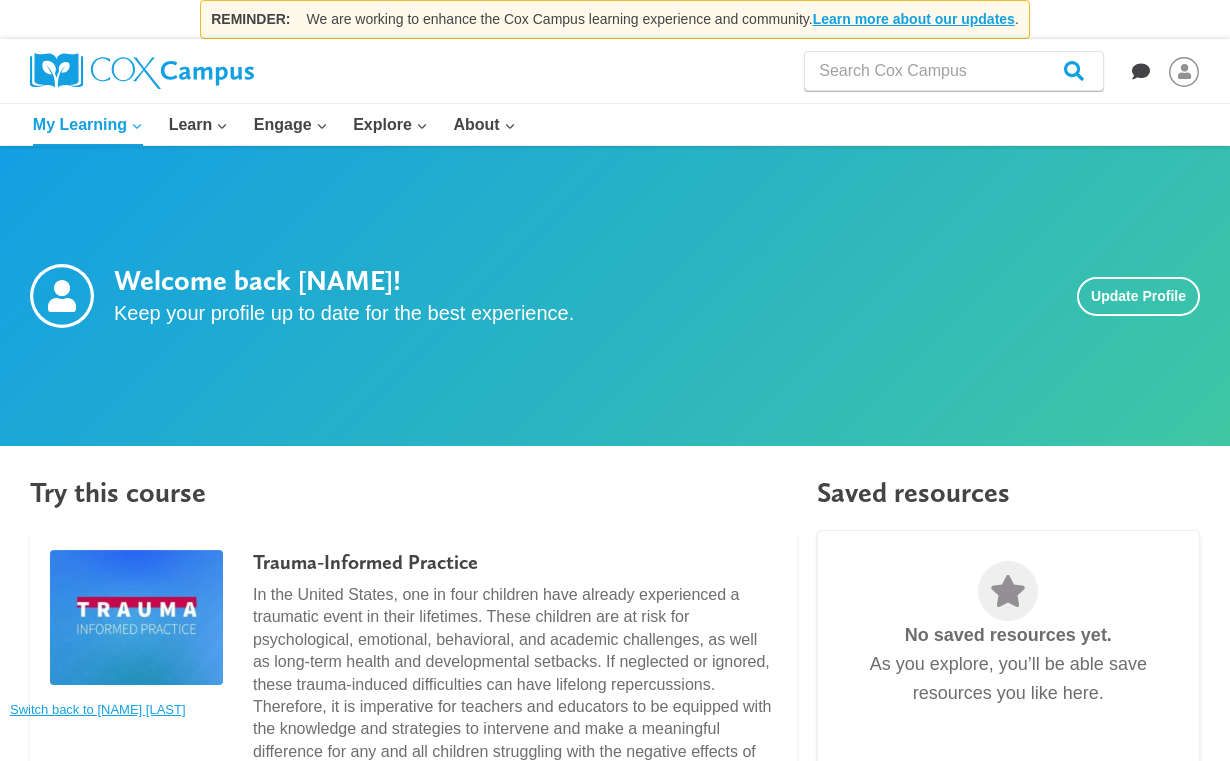 scroll, scrollTop: 0, scrollLeft: 0, axis: both 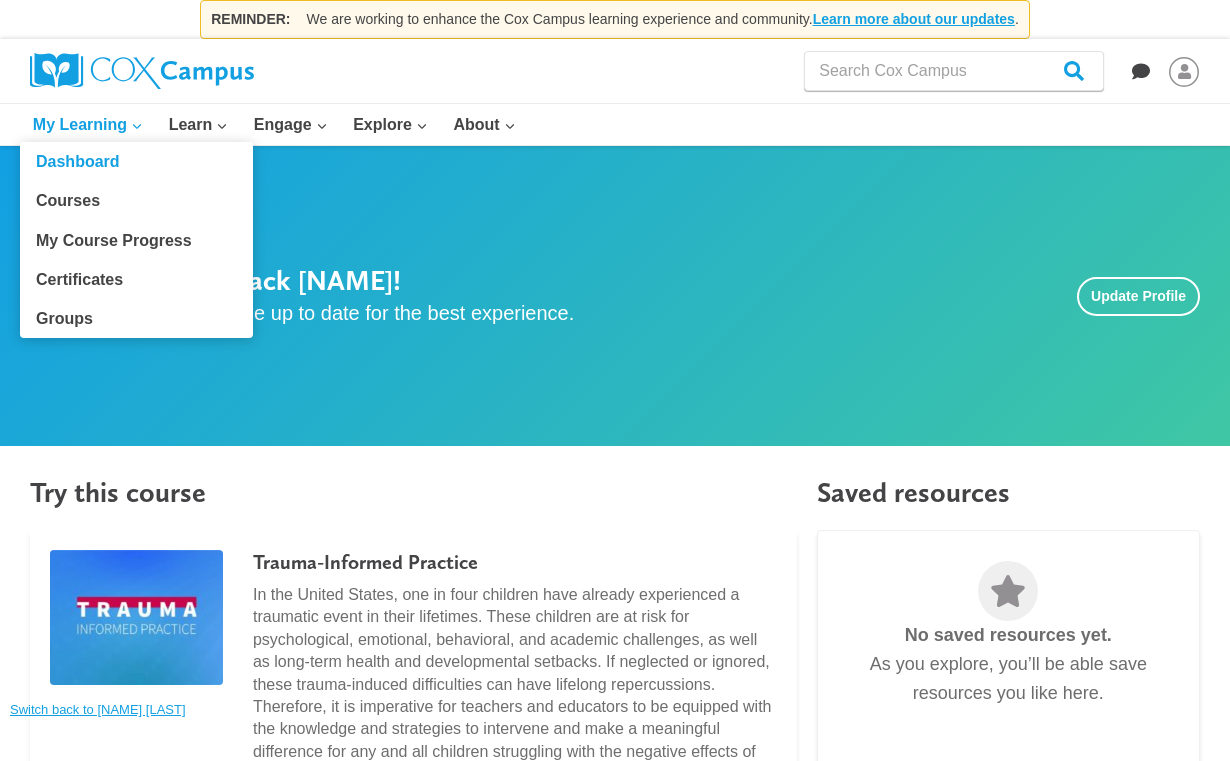 click on "Groups" at bounding box center [136, 319] 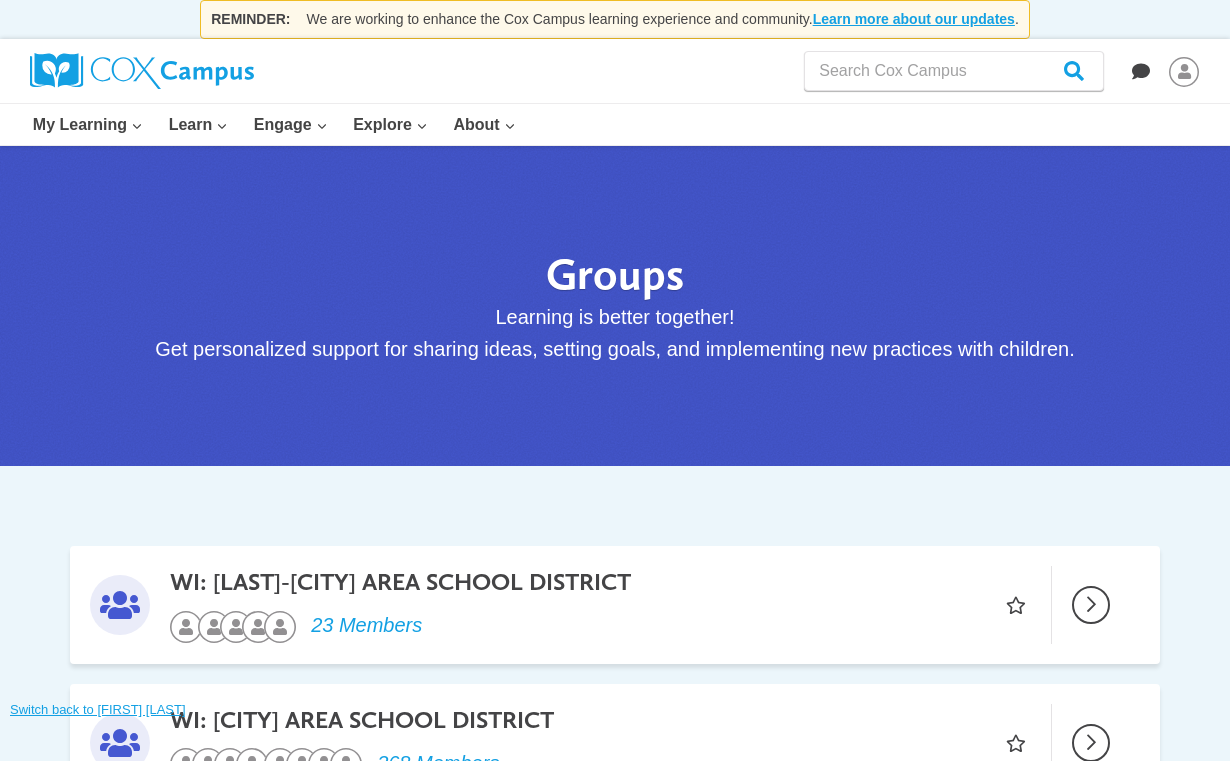 scroll, scrollTop: 0, scrollLeft: 0, axis: both 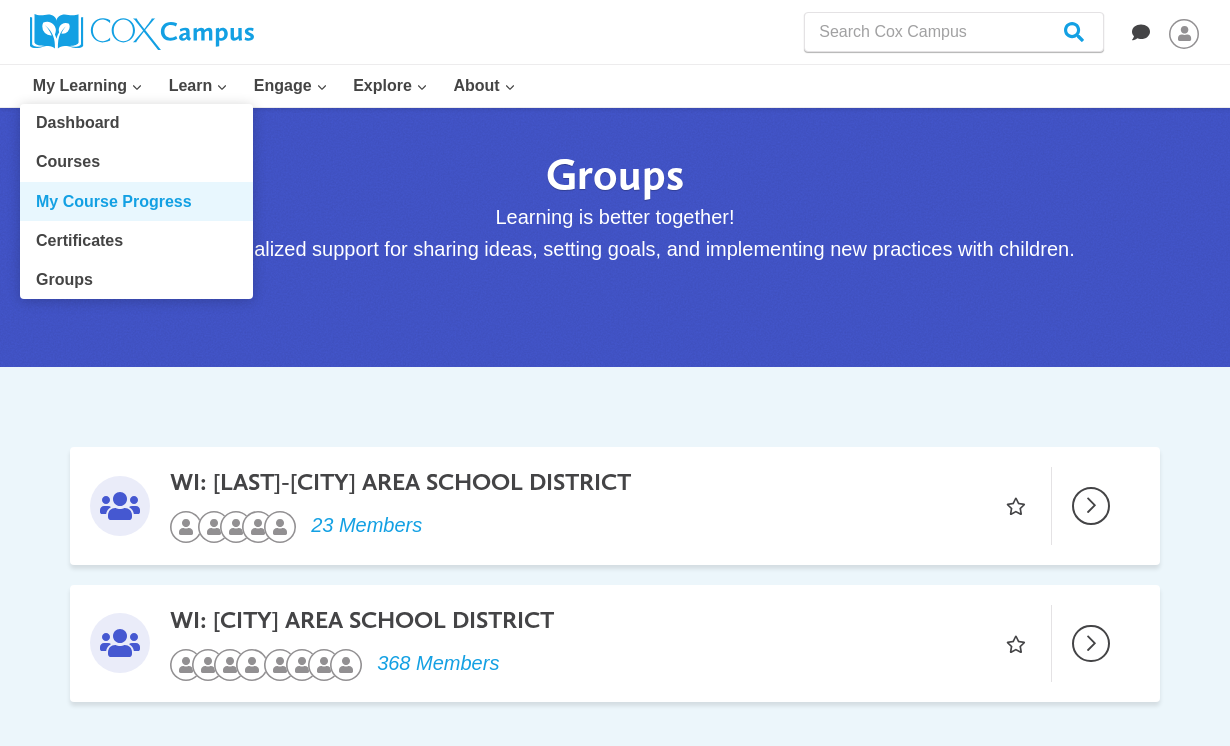 click on "My Course Progress" at bounding box center (136, 201) 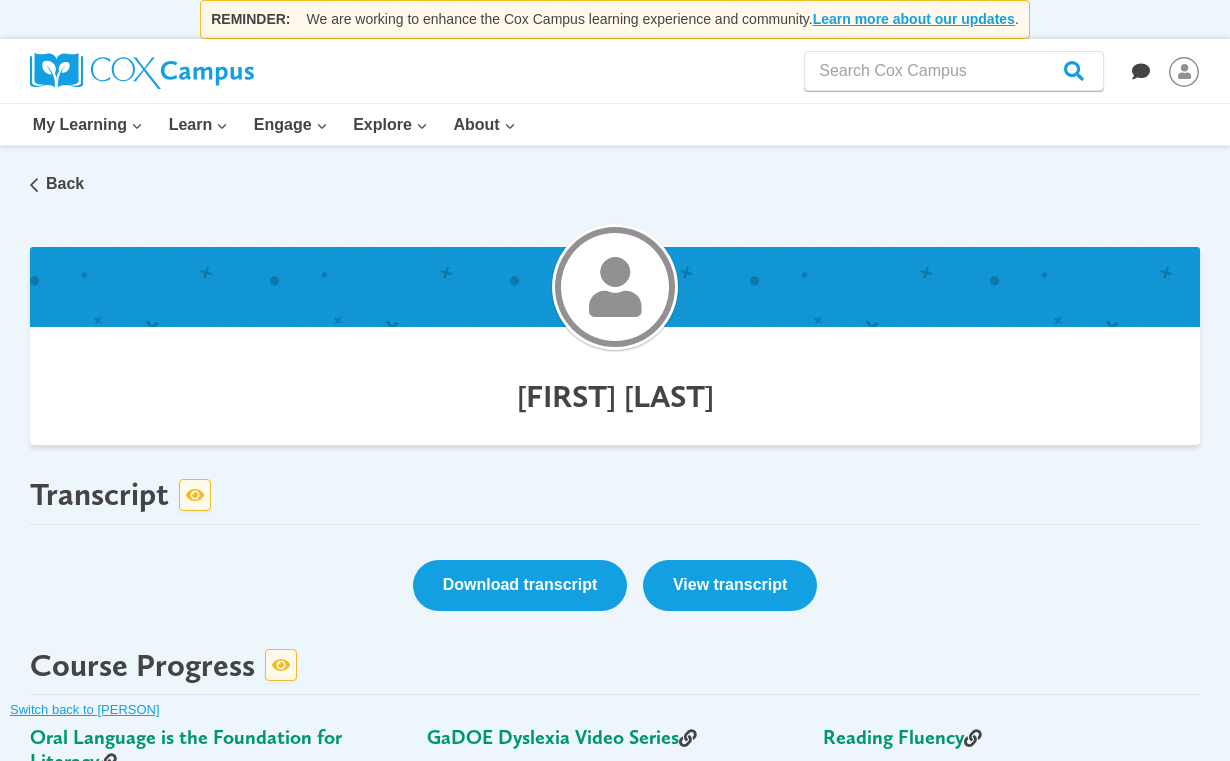 scroll, scrollTop: 0, scrollLeft: 0, axis: both 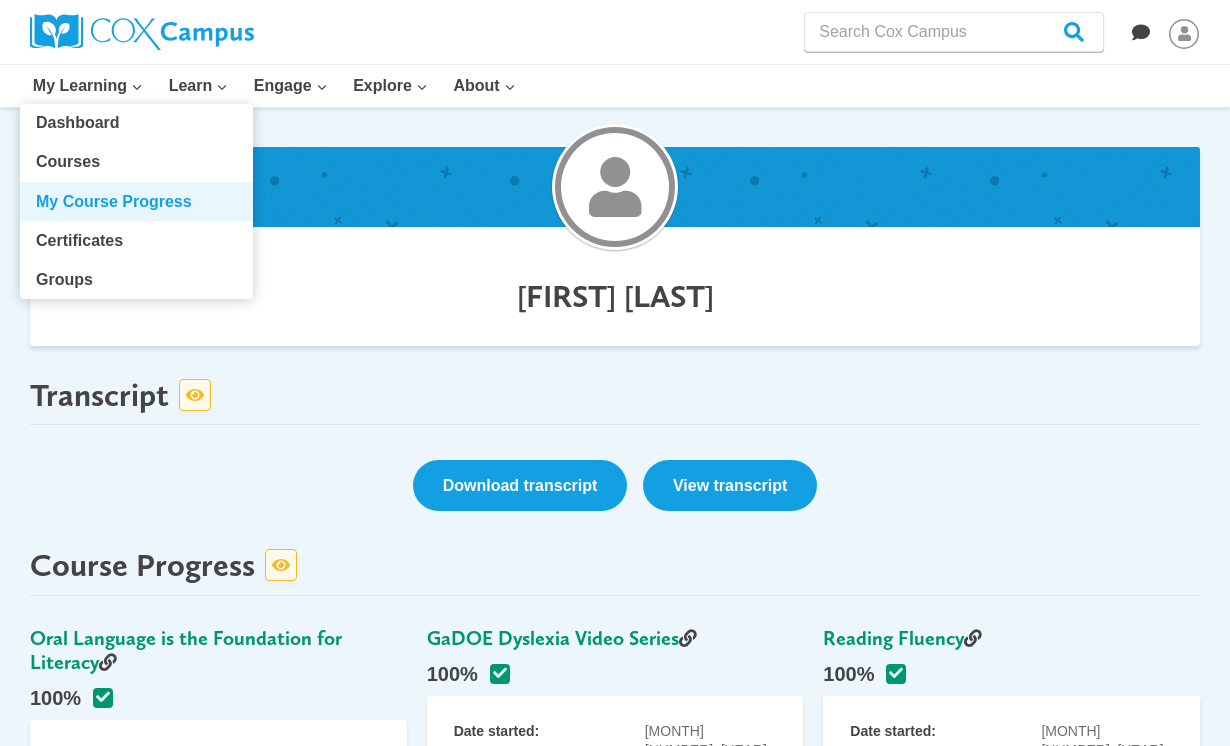 click on "My Course Progress" at bounding box center (136, 201) 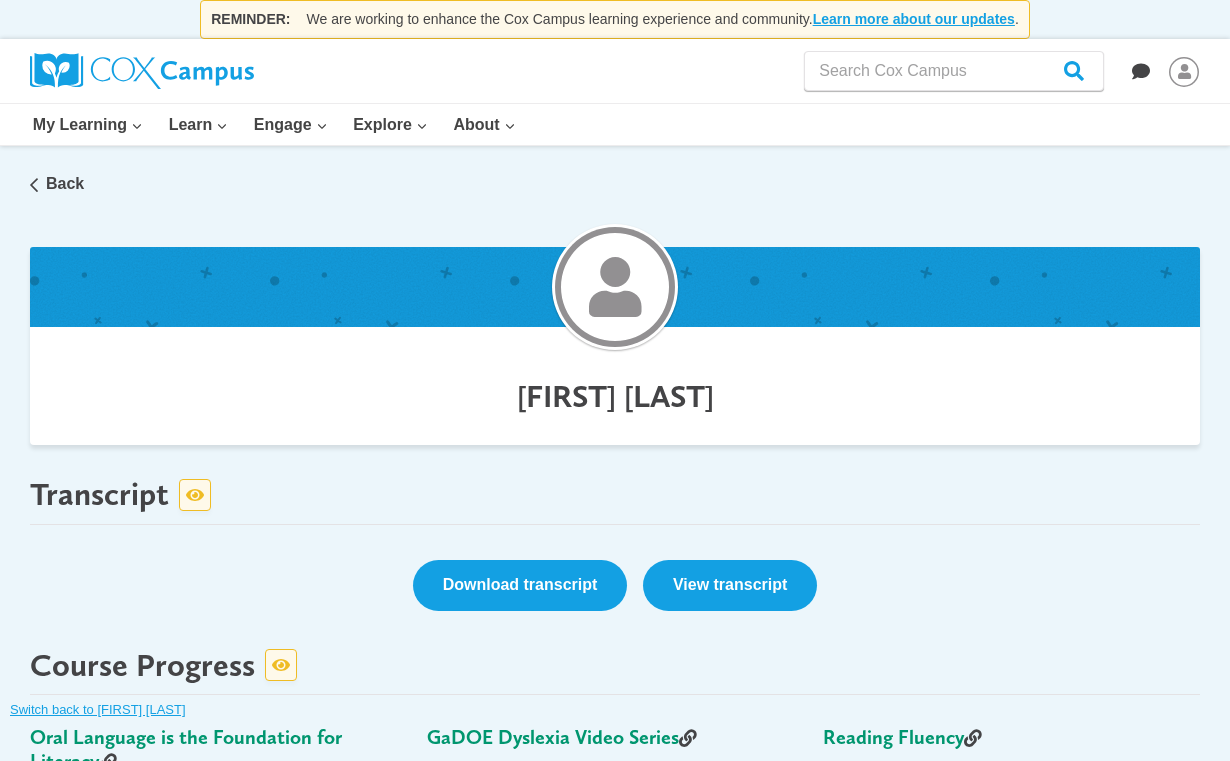 scroll, scrollTop: 0, scrollLeft: 0, axis: both 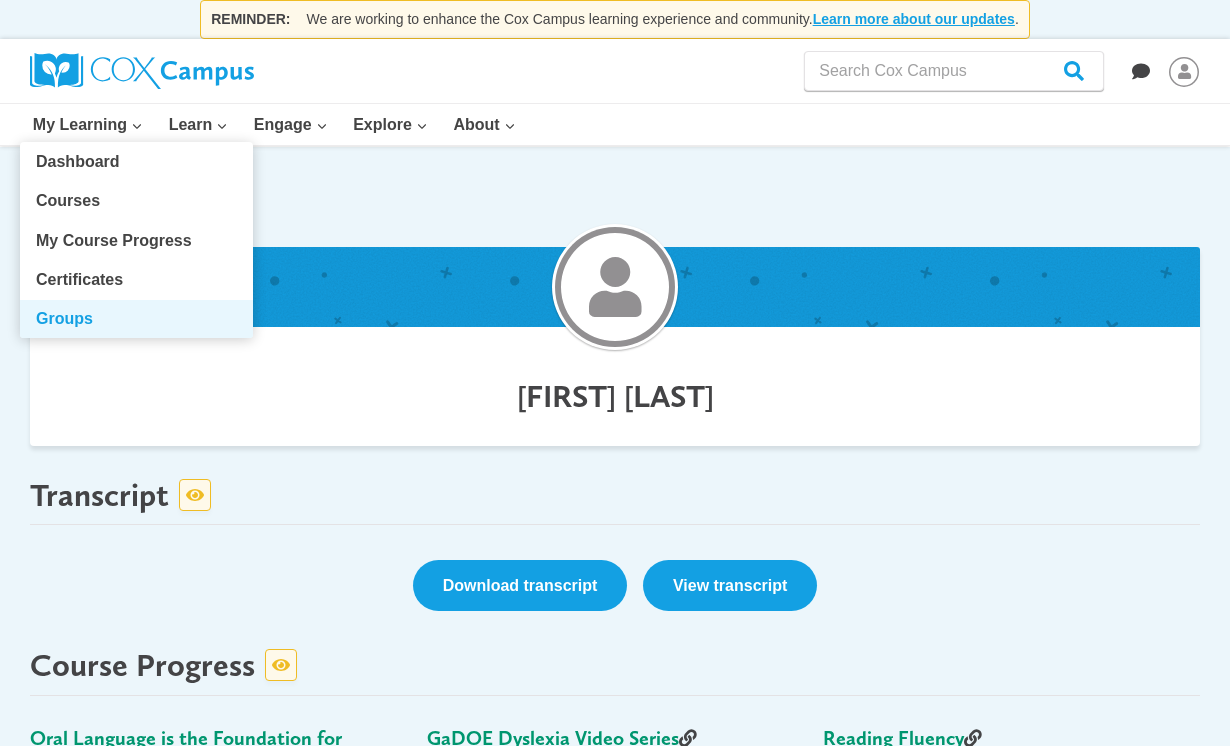 click on "Groups" at bounding box center (136, 319) 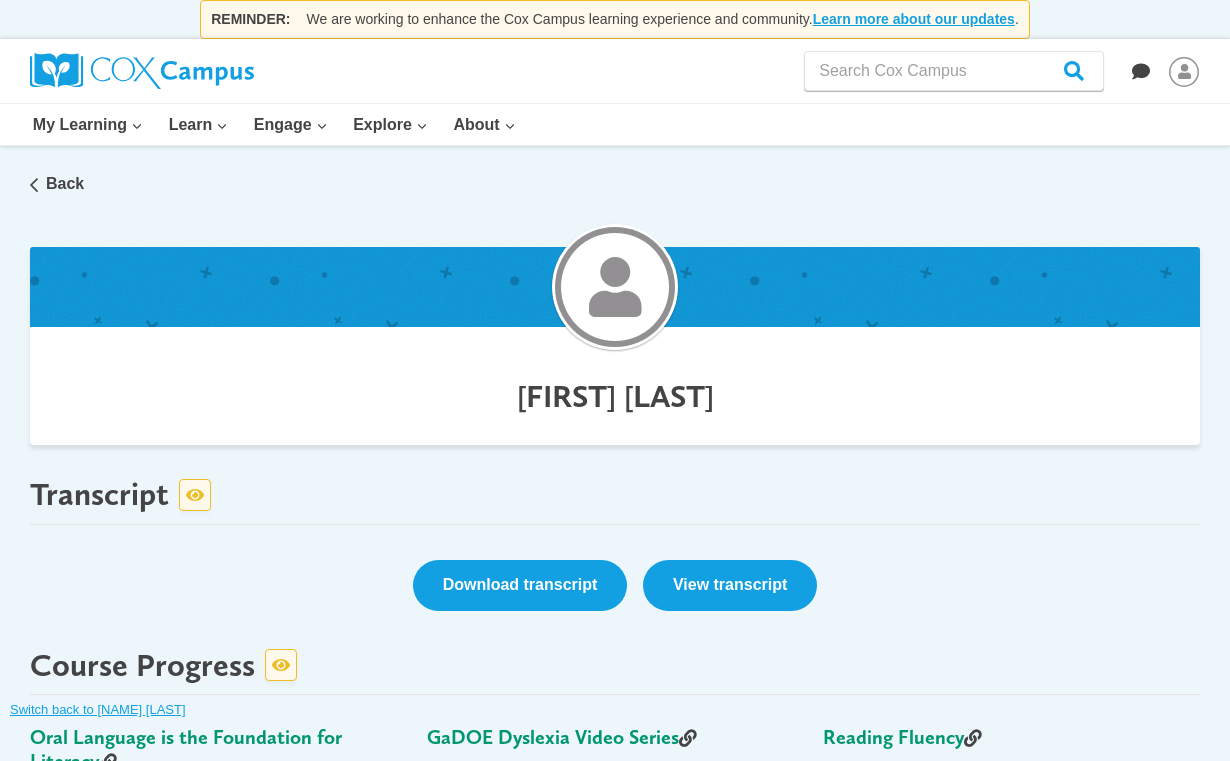 scroll, scrollTop: 0, scrollLeft: 0, axis: both 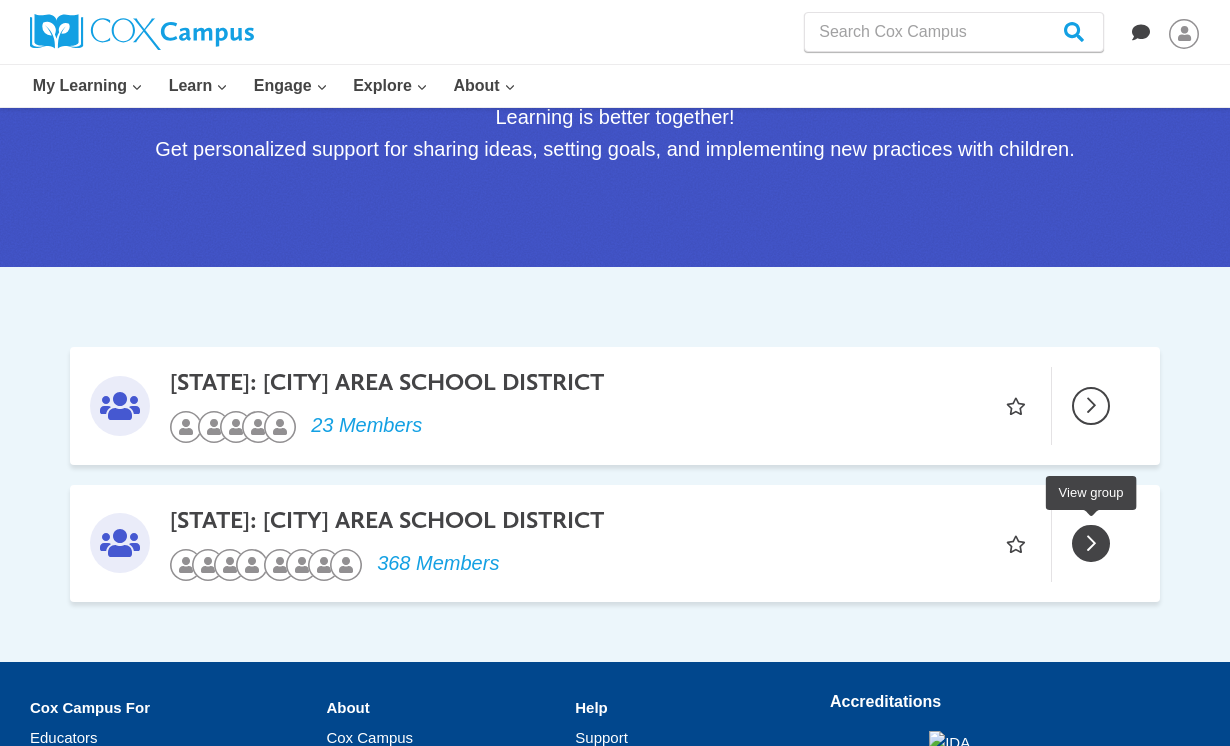 click at bounding box center [1091, 544] 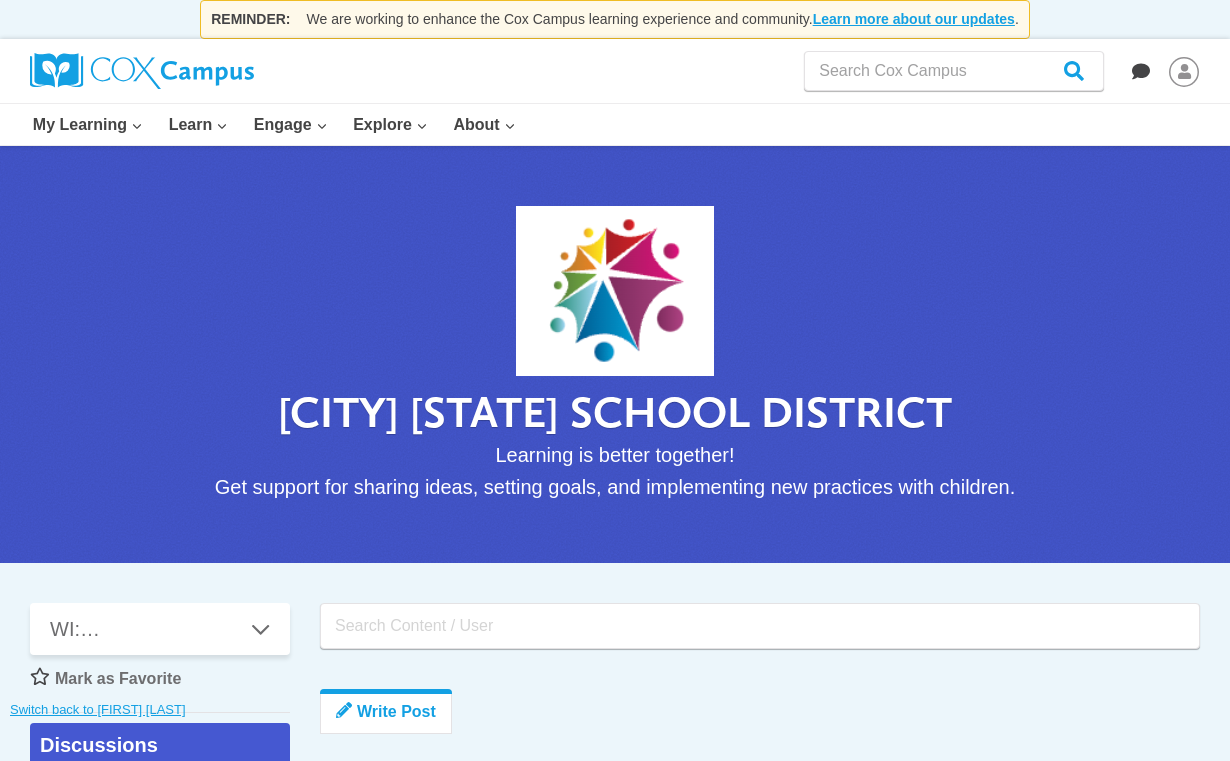 scroll, scrollTop: 0, scrollLeft: 0, axis: both 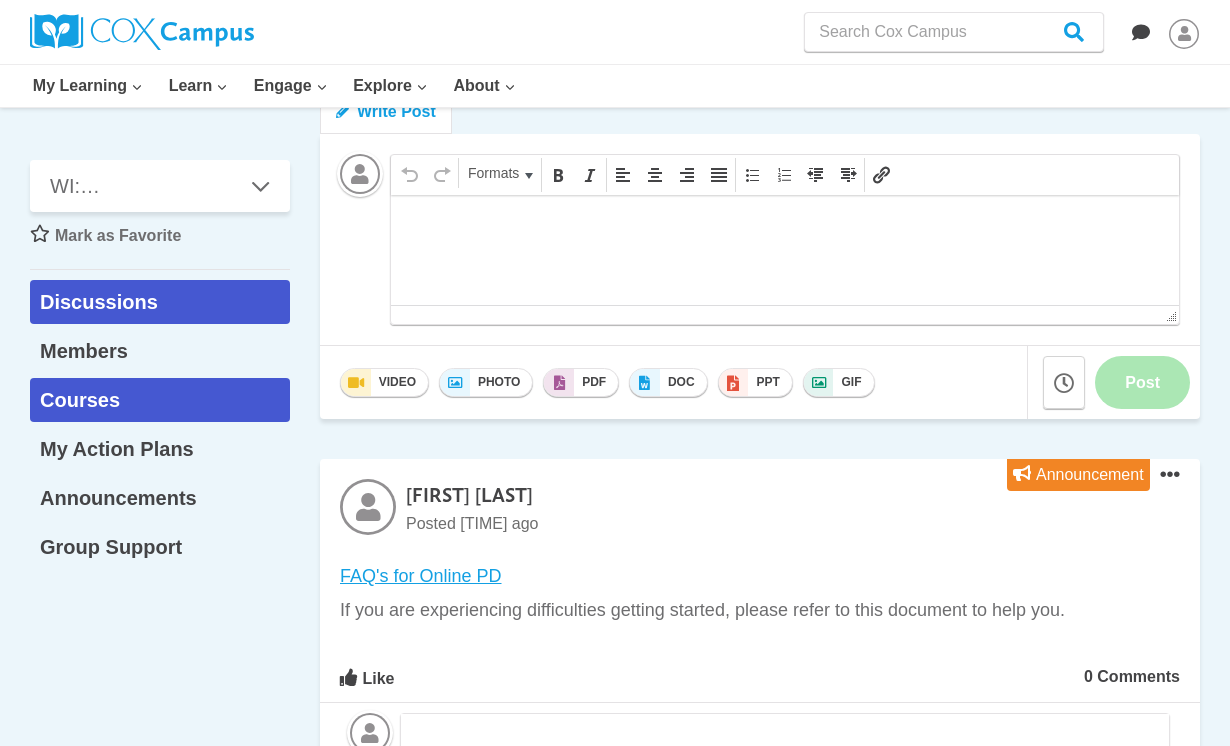 click on "Courses" at bounding box center (160, 400) 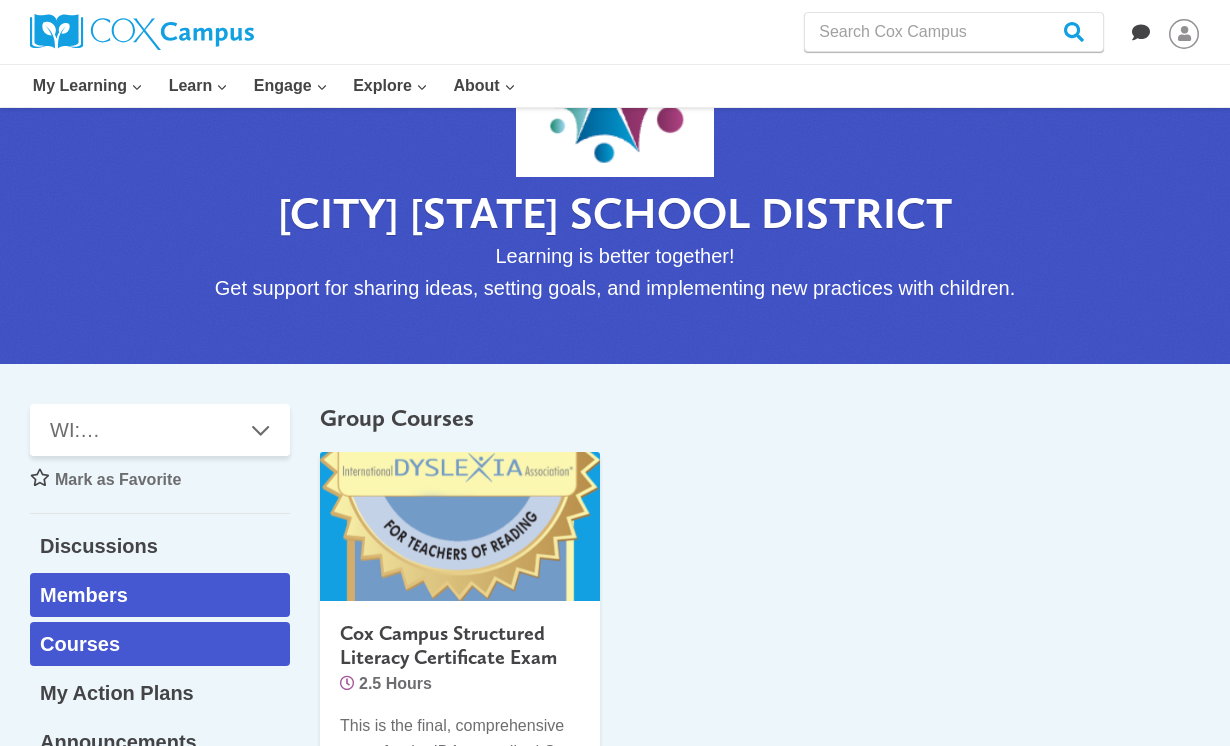 scroll, scrollTop: 400, scrollLeft: 0, axis: vertical 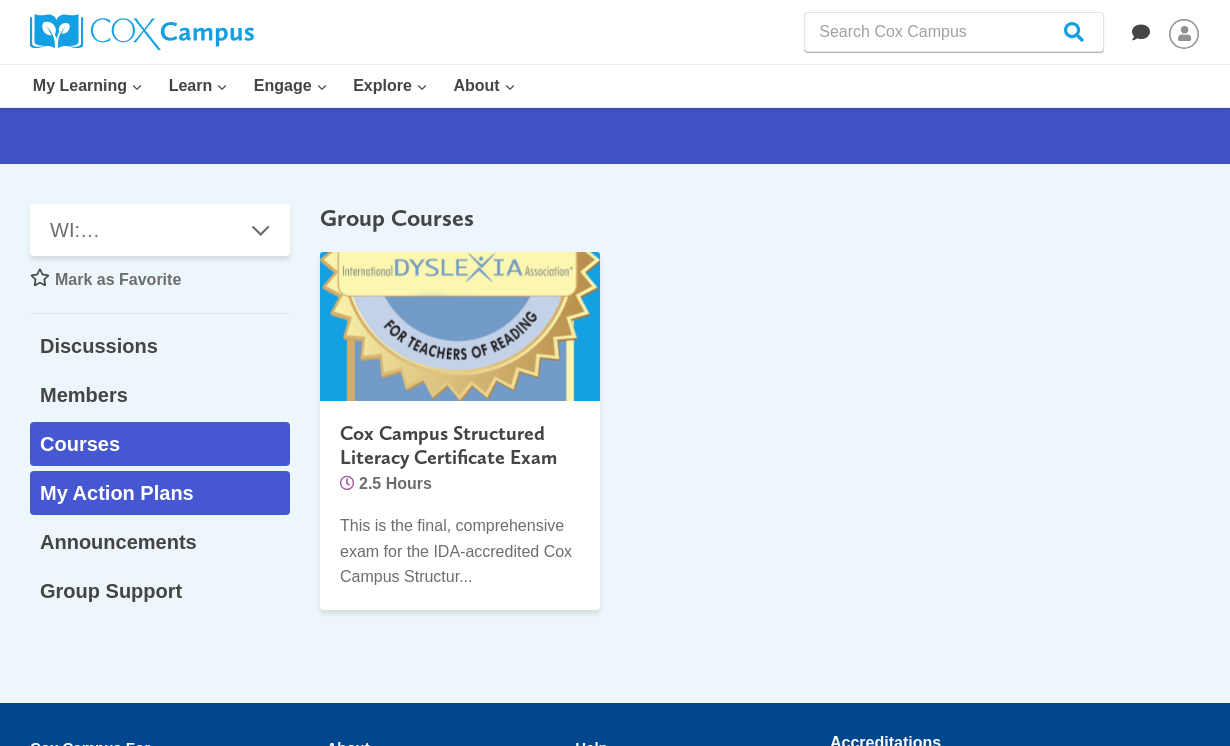 click on "My Action Plans" at bounding box center (160, 493) 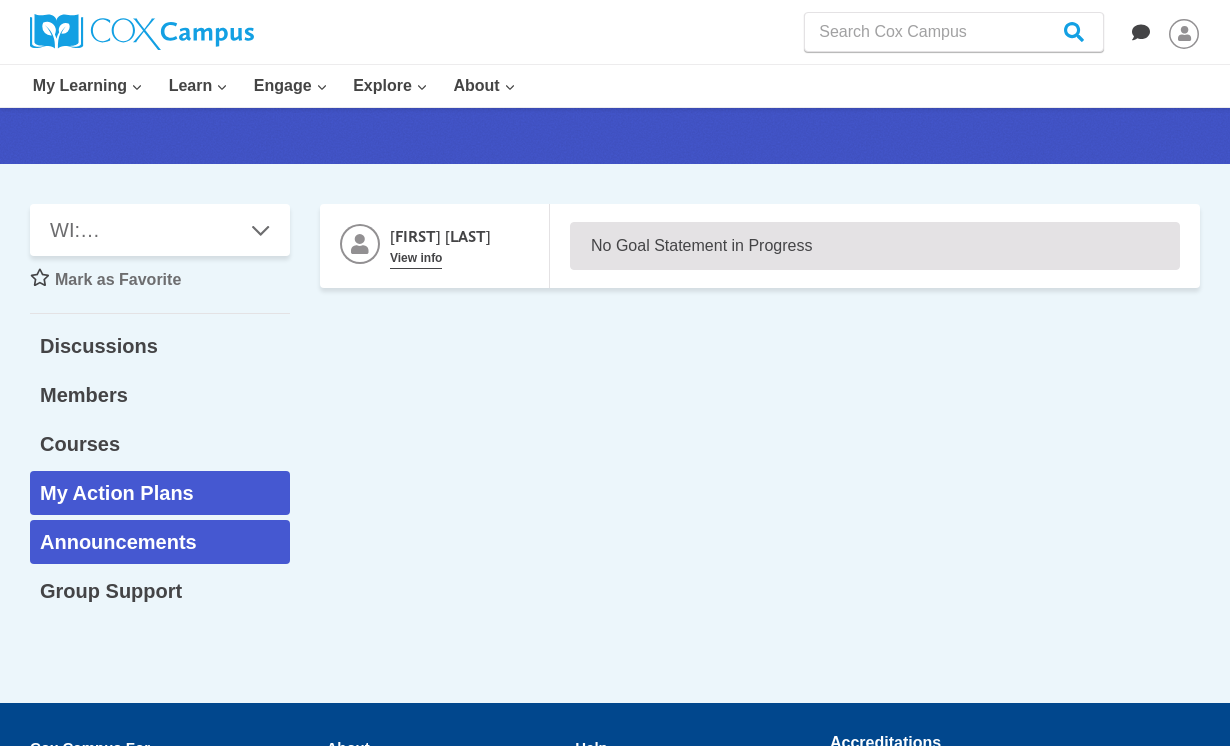 click on "Announcements" at bounding box center (160, 542) 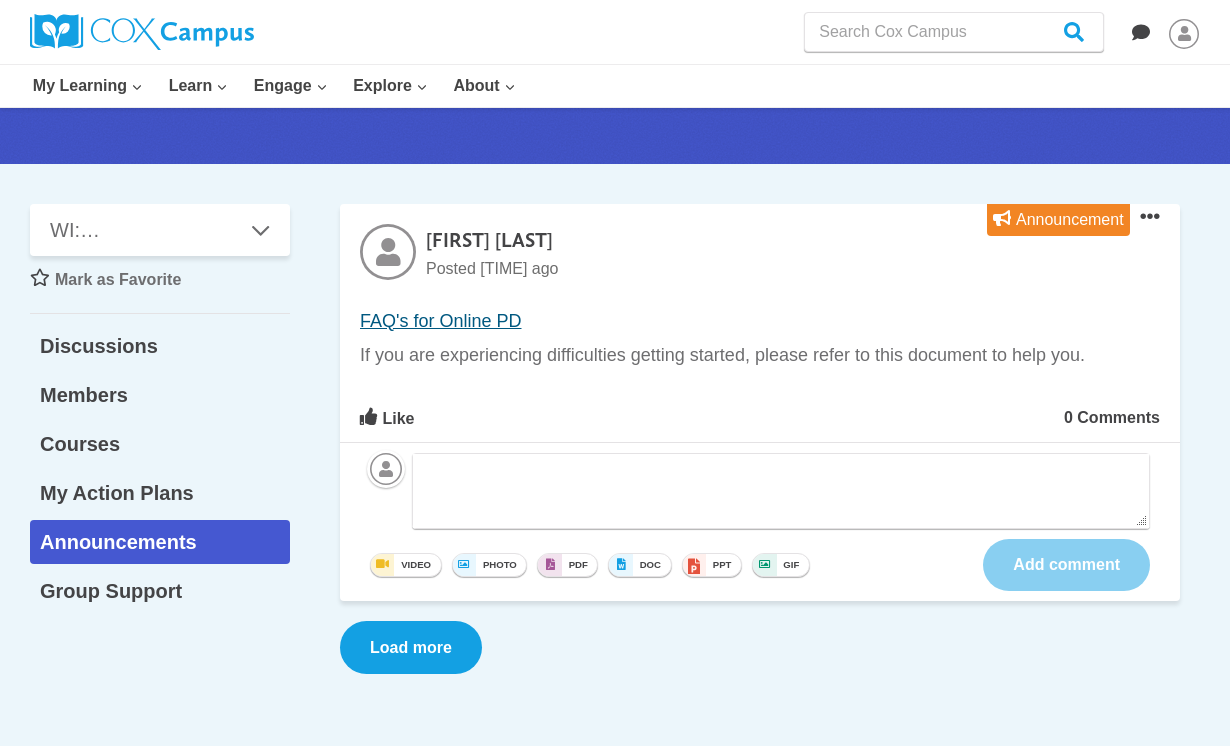 click on "FAQ's for Online PD" at bounding box center (441, 321) 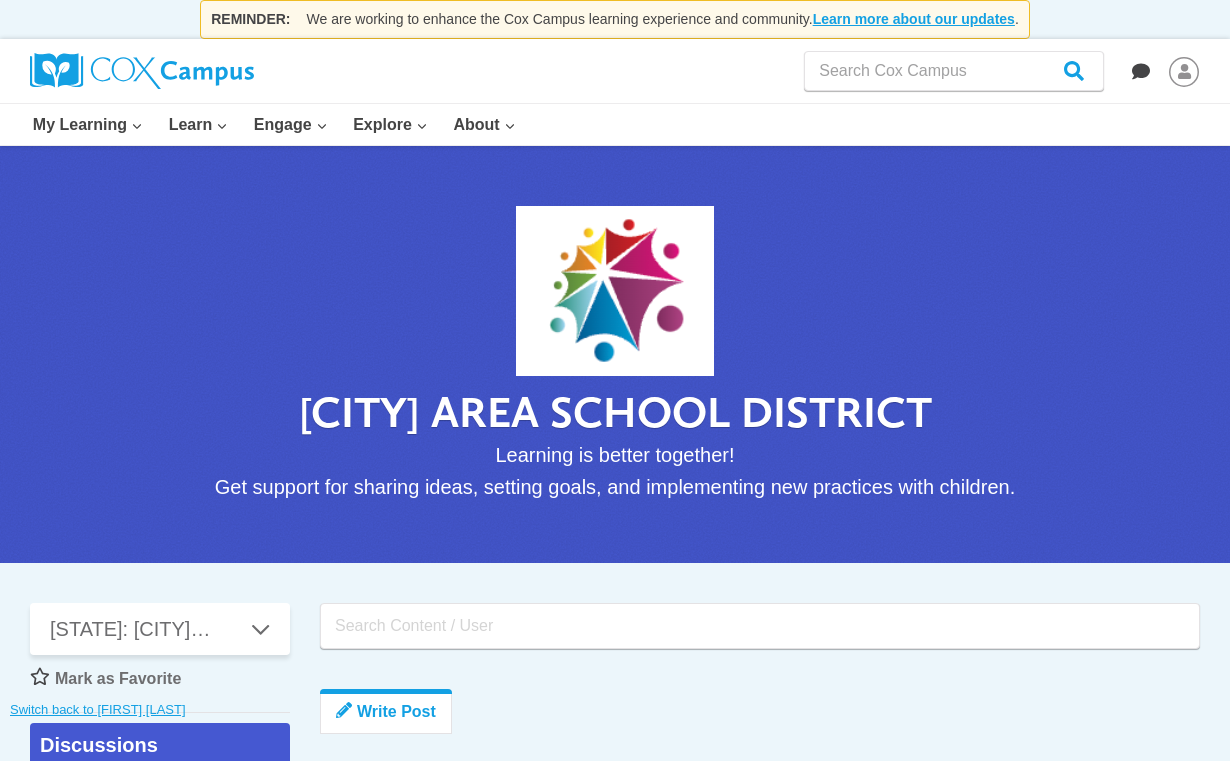 scroll, scrollTop: 398, scrollLeft: 0, axis: vertical 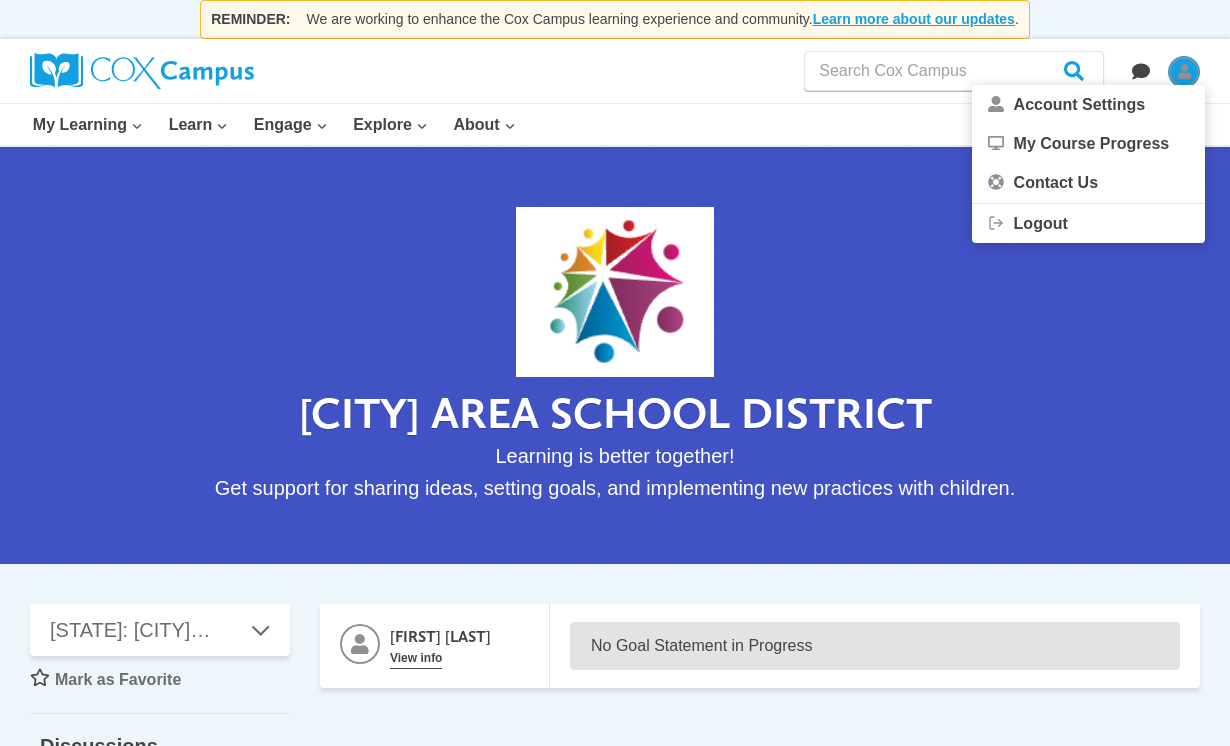 click at bounding box center (1184, 72) 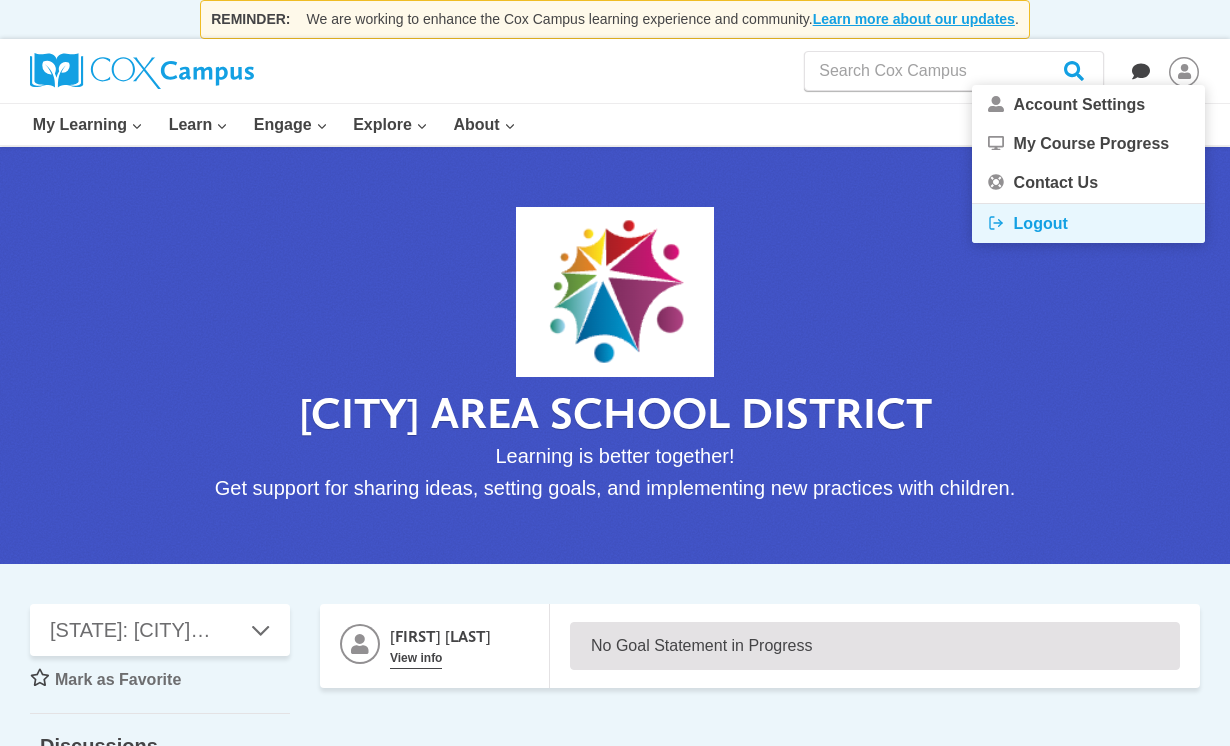 click on "Logout" at bounding box center [1088, 223] 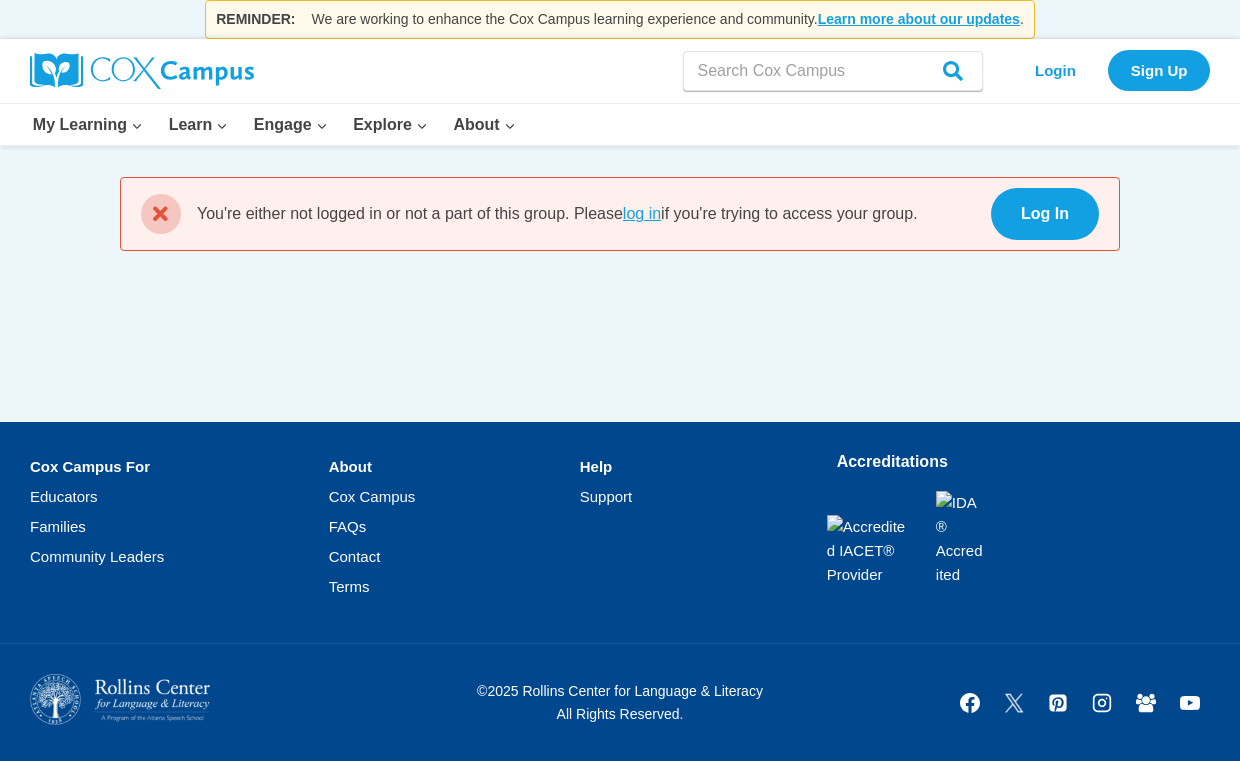 scroll, scrollTop: 0, scrollLeft: 0, axis: both 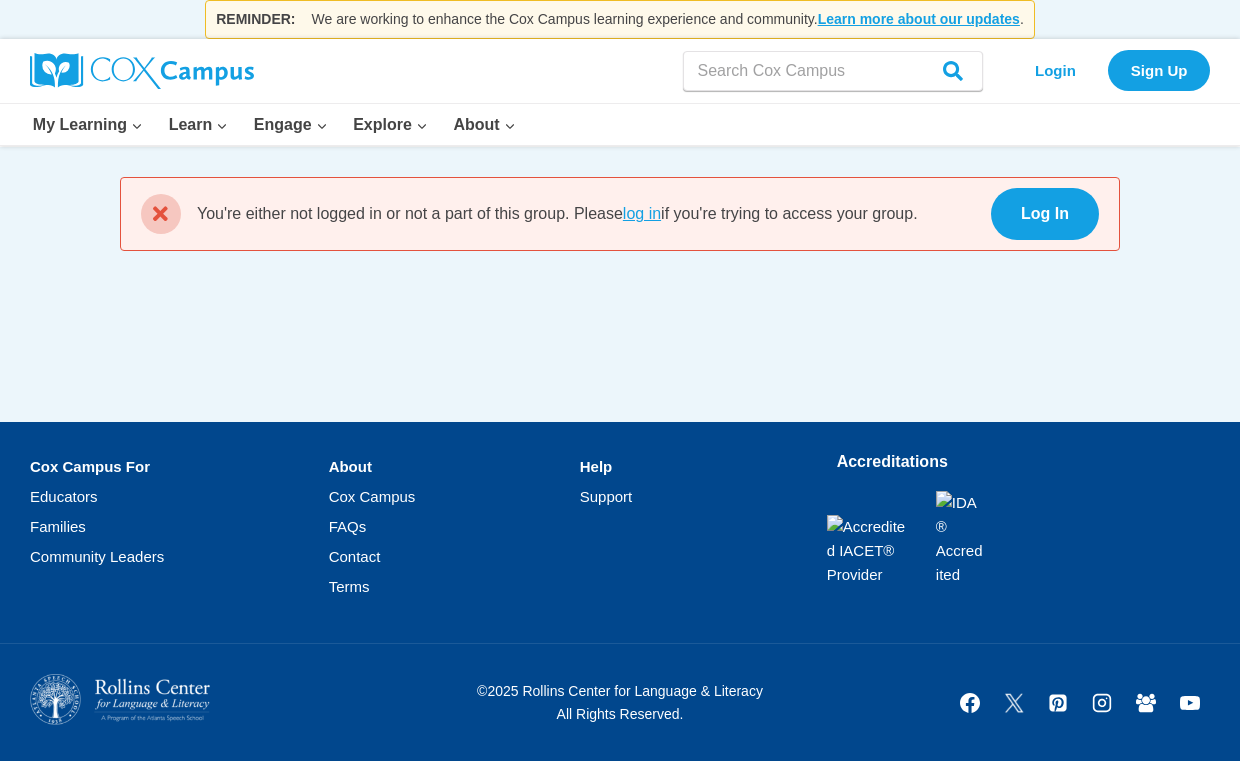 click on "[CITY] AREA SCHOOL DISTRICT
You're either not logged in or not a part of this group. Please  log in  if you're trying to access your group.
Log In" at bounding box center [620, 284] 